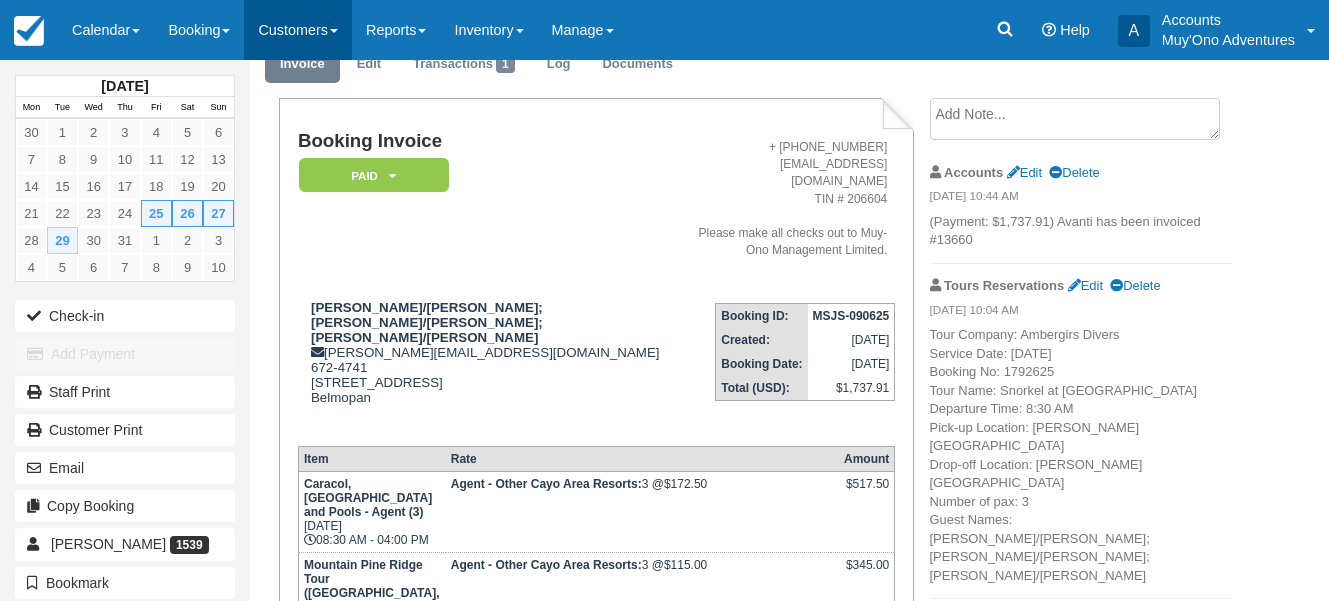 scroll, scrollTop: 100, scrollLeft: 0, axis: vertical 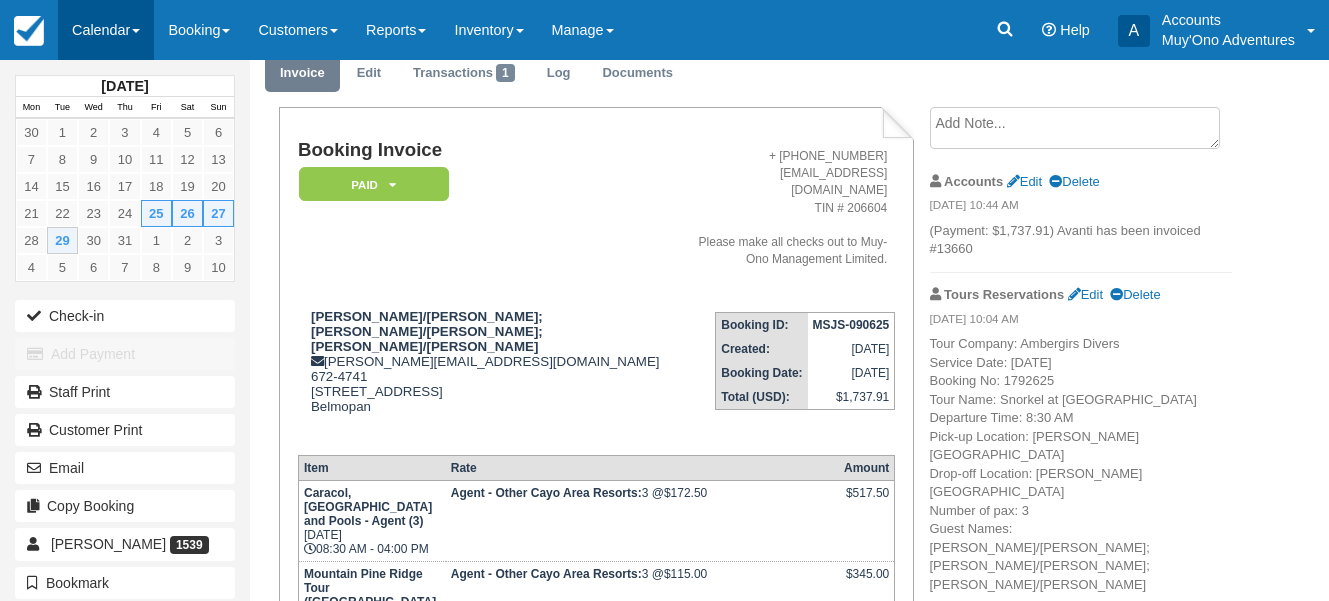 click at bounding box center [136, 31] 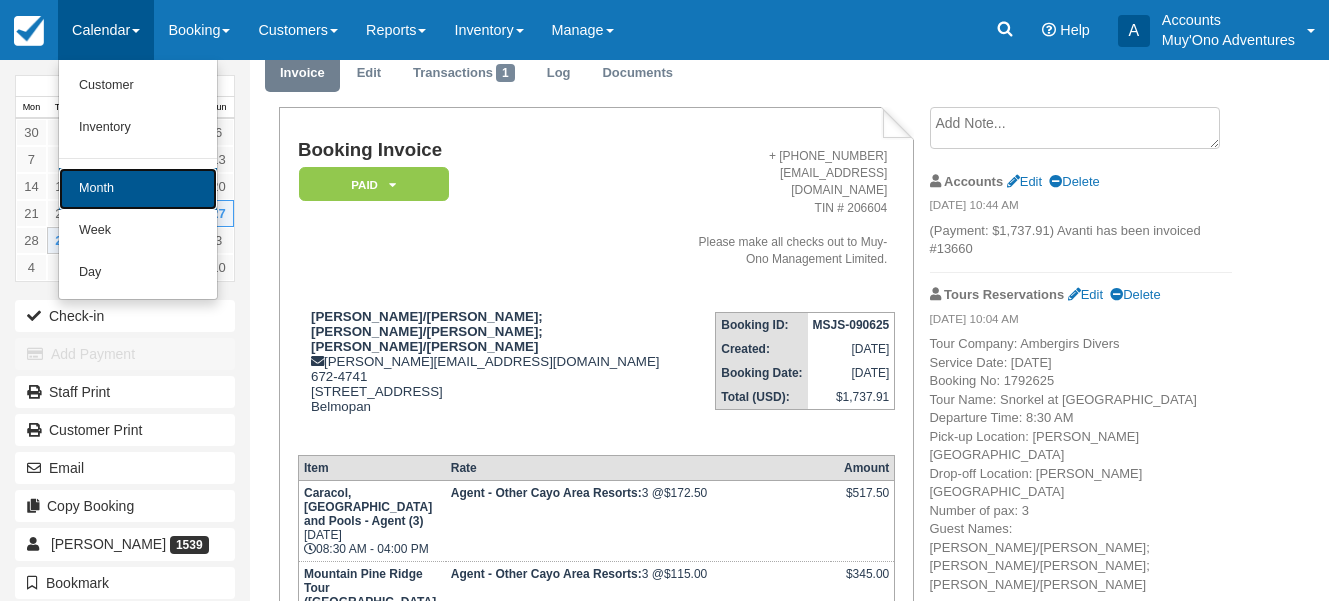 click on "Month" at bounding box center (138, 189) 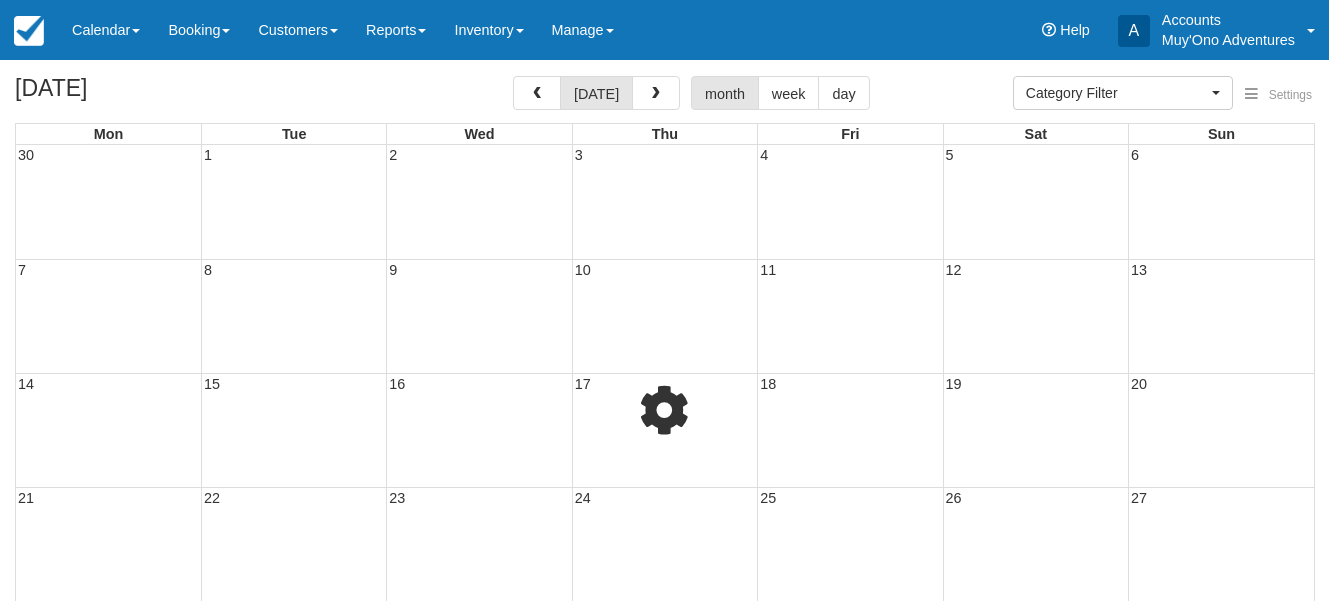 select 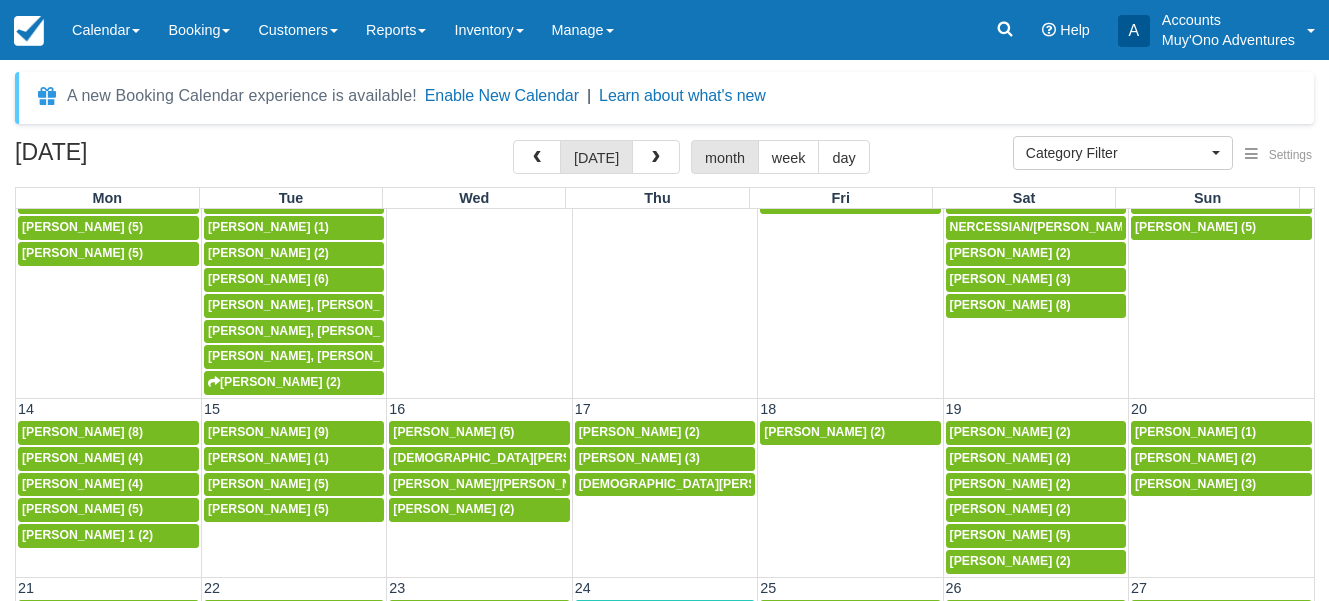 scroll, scrollTop: 200, scrollLeft: 0, axis: vertical 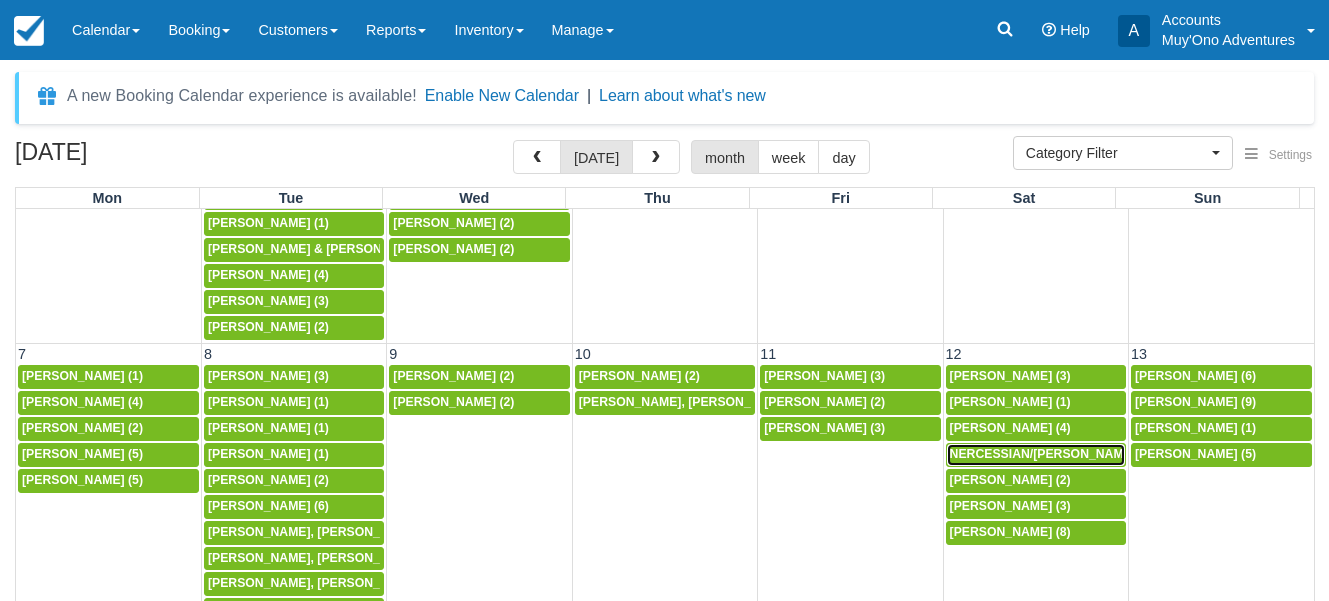 click on "NERCESSIAN/GREGORY; NERCESSIAN/NOELLE (2)" at bounding box center (1160, 454) 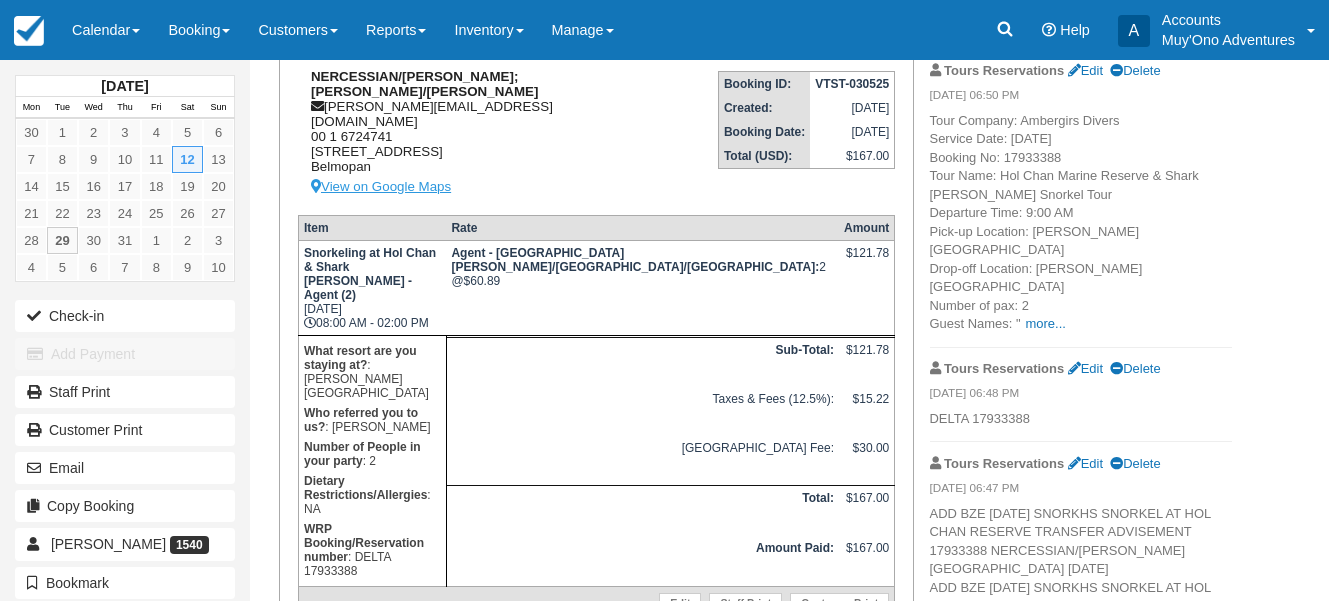 scroll, scrollTop: 328, scrollLeft: 0, axis: vertical 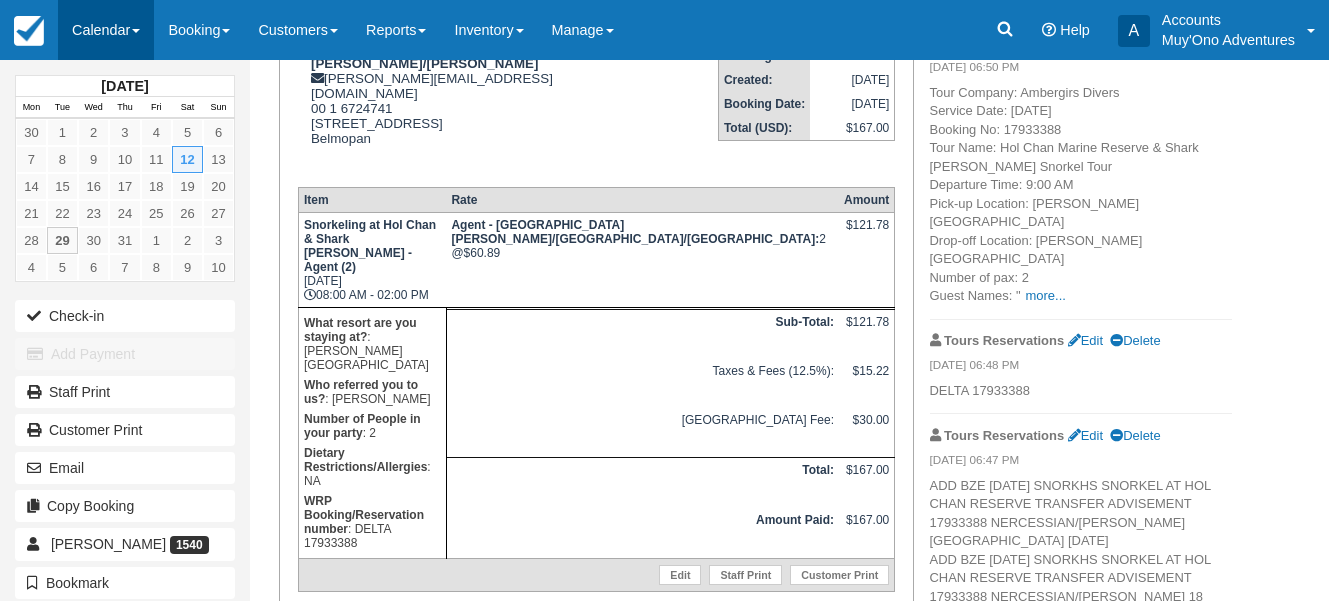 click at bounding box center [136, 31] 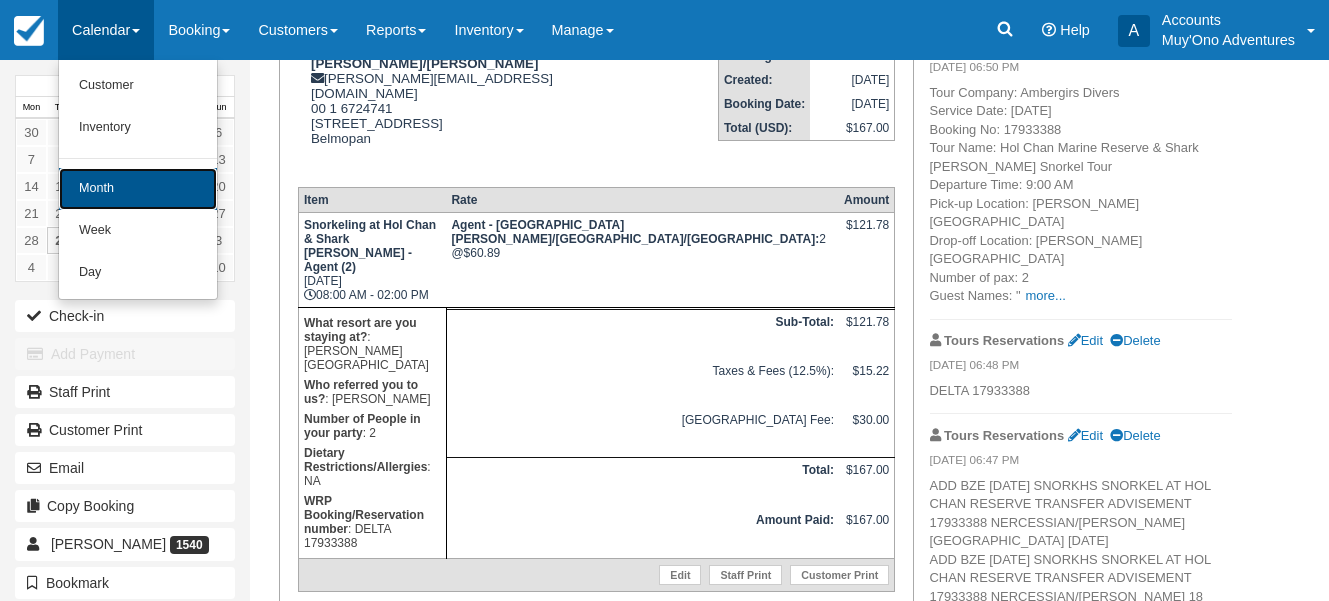 click on "Month" at bounding box center (138, 189) 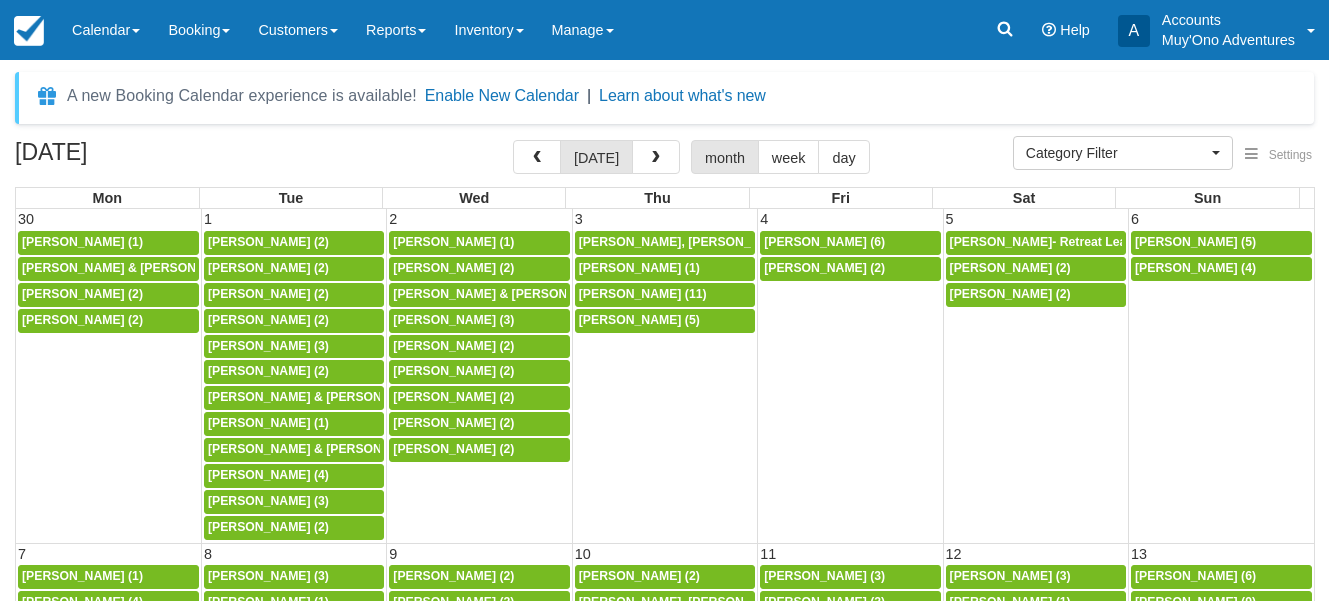 select 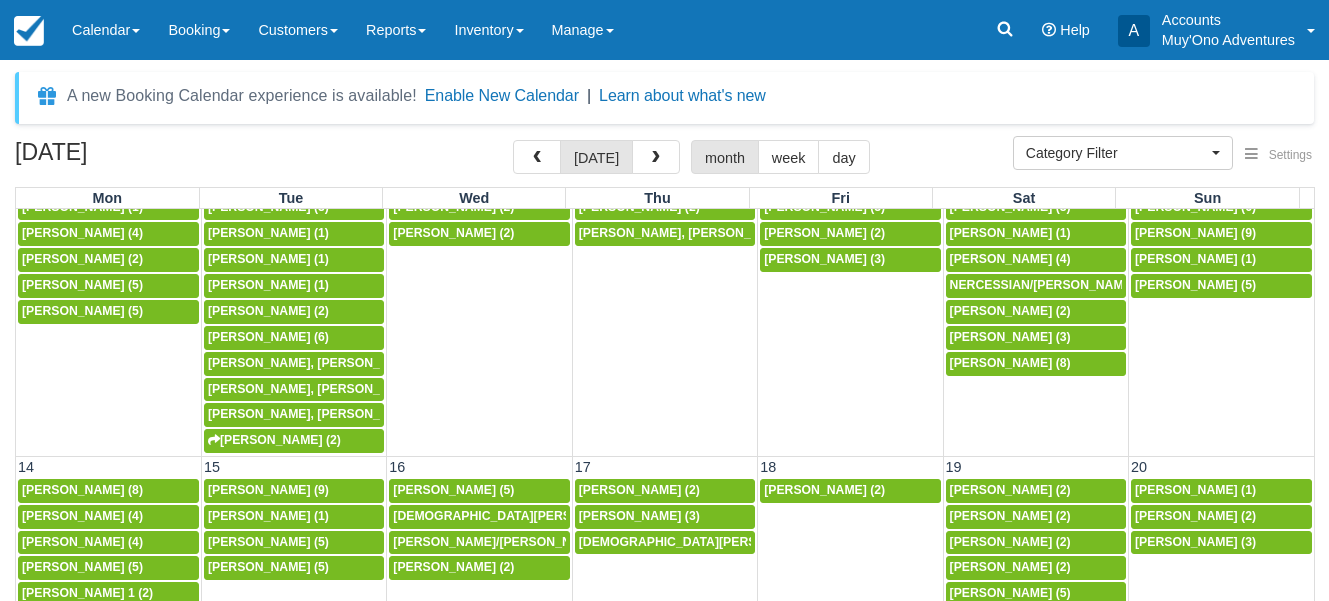 scroll, scrollTop: 400, scrollLeft: 0, axis: vertical 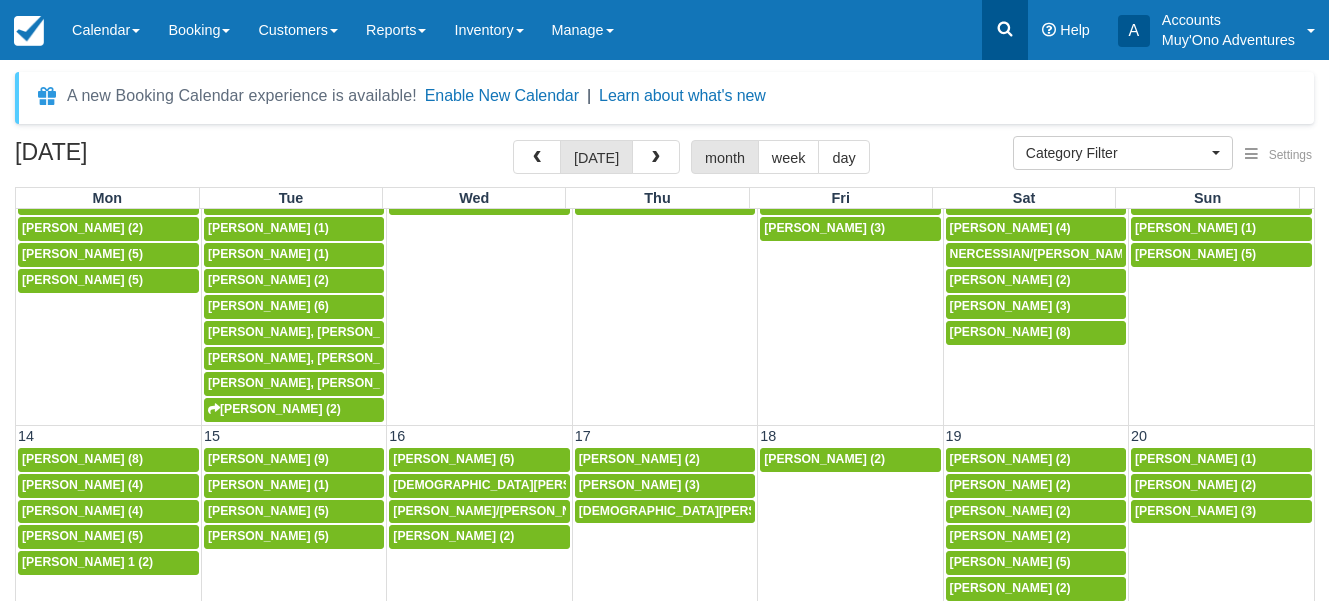 click 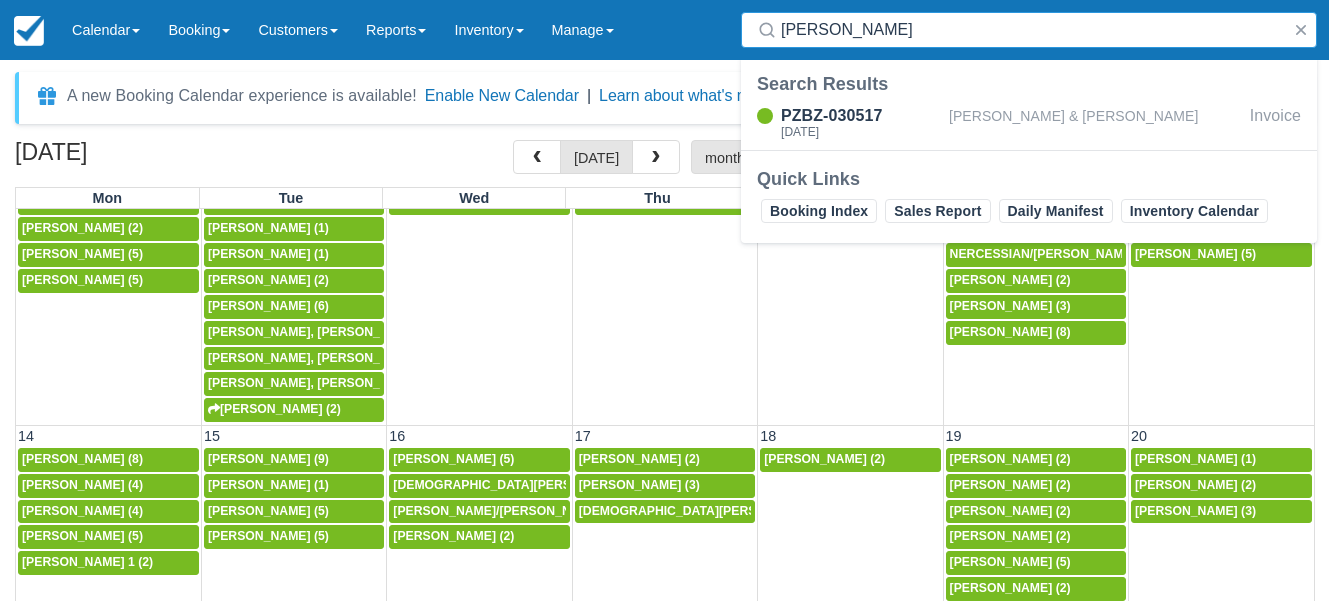 click on "mattson" at bounding box center [1033, 30] 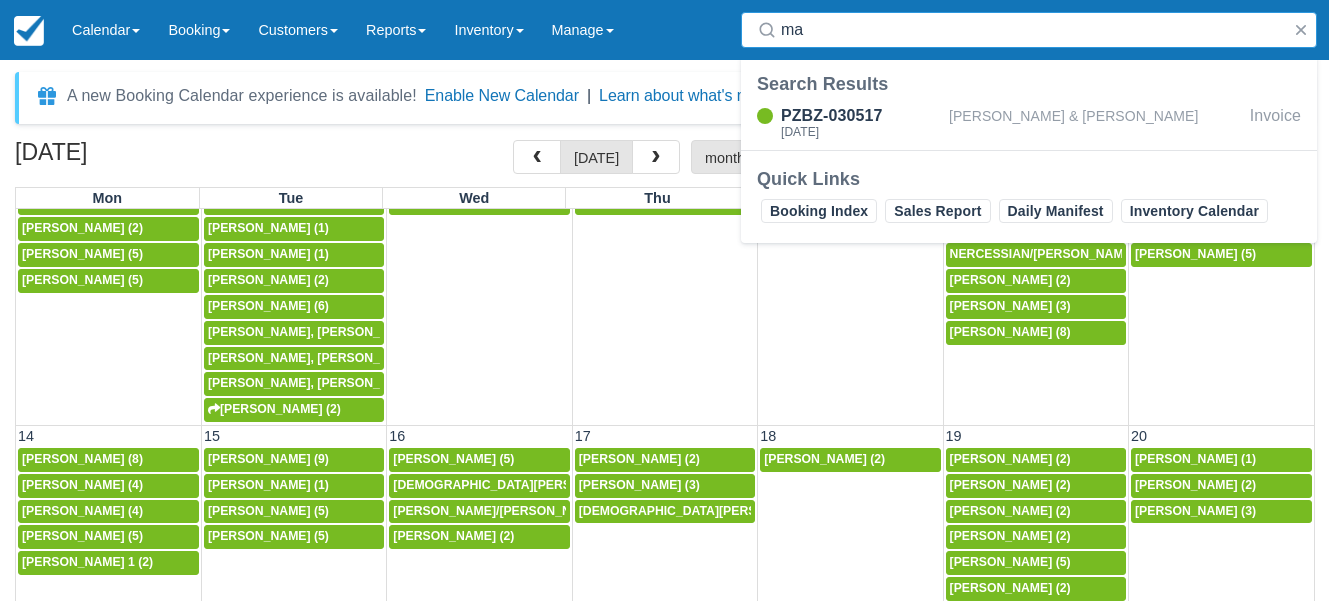 type on "m" 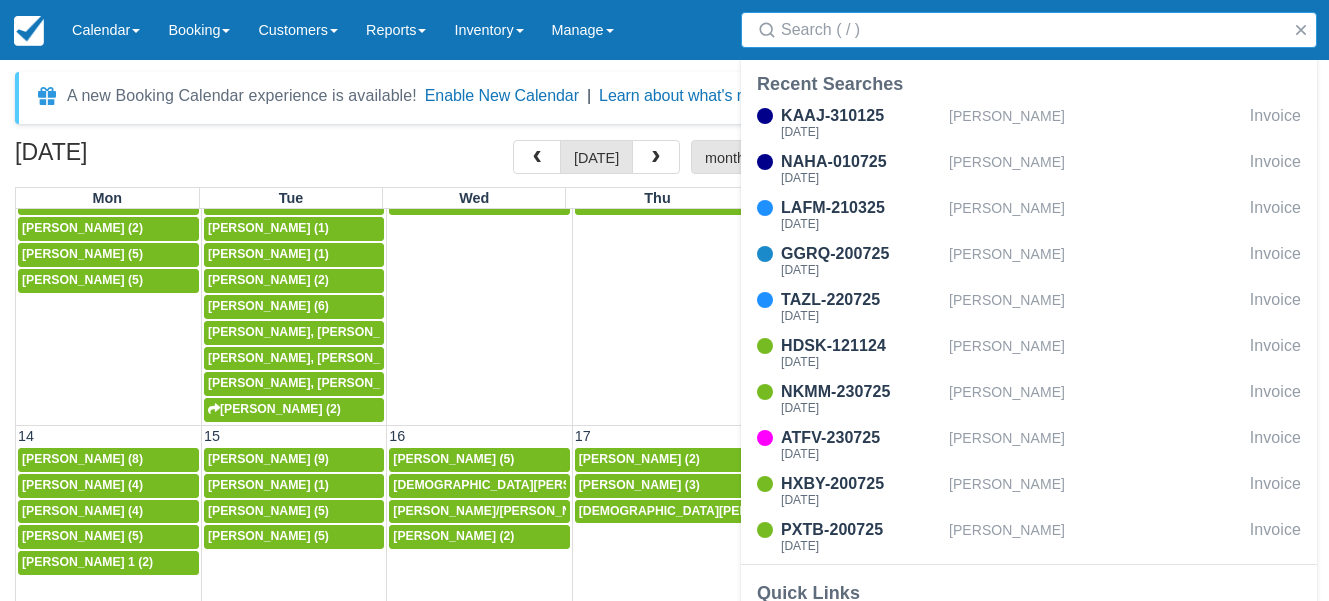 click on "8a   JESPER LOVENDAHL, Valentina Lovendahl, Tristan Lovendahl, Sylvana Swanson (4)" at bounding box center [664, 306] 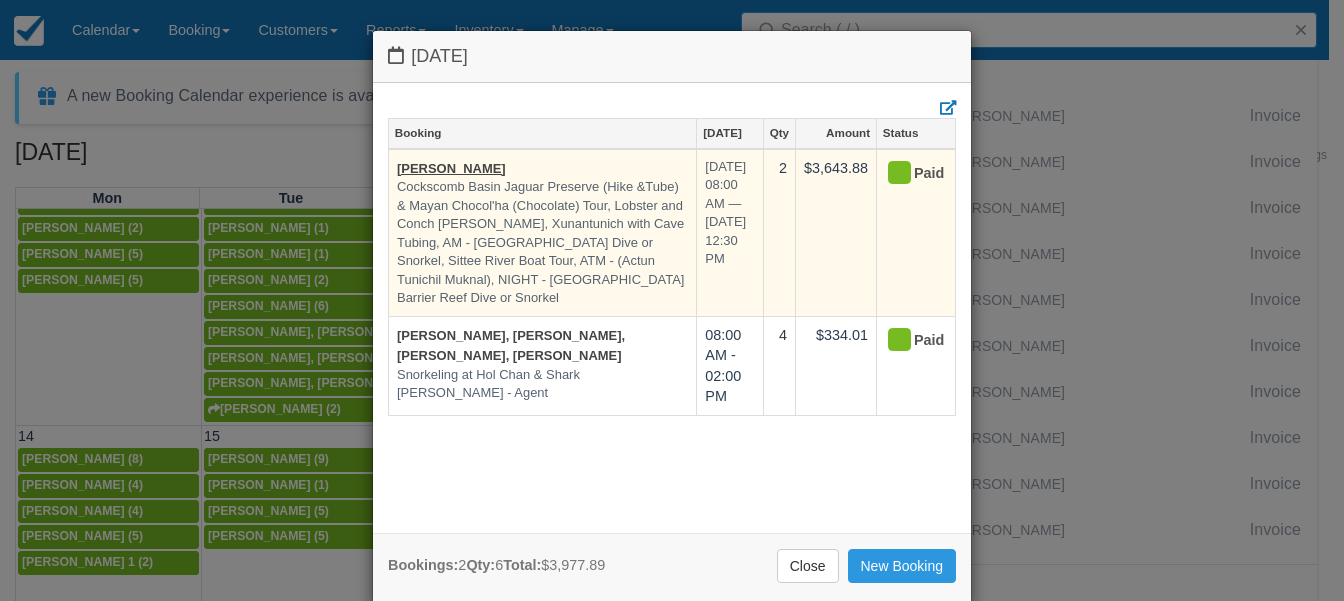 type 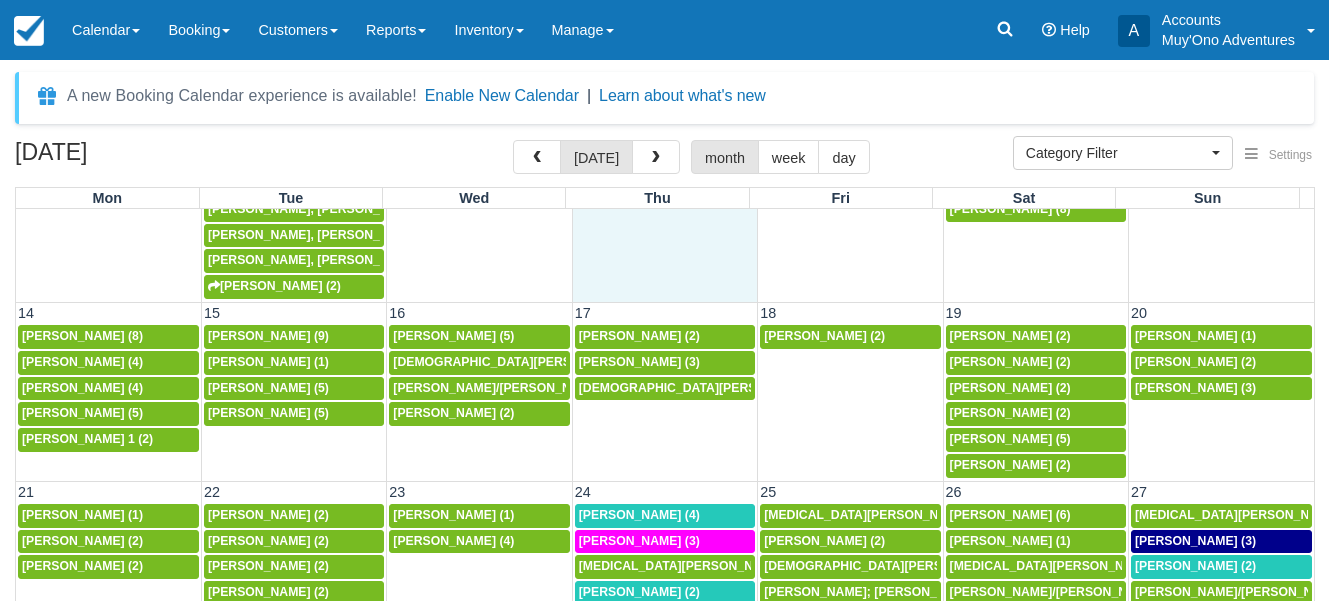 scroll, scrollTop: 423, scrollLeft: 0, axis: vertical 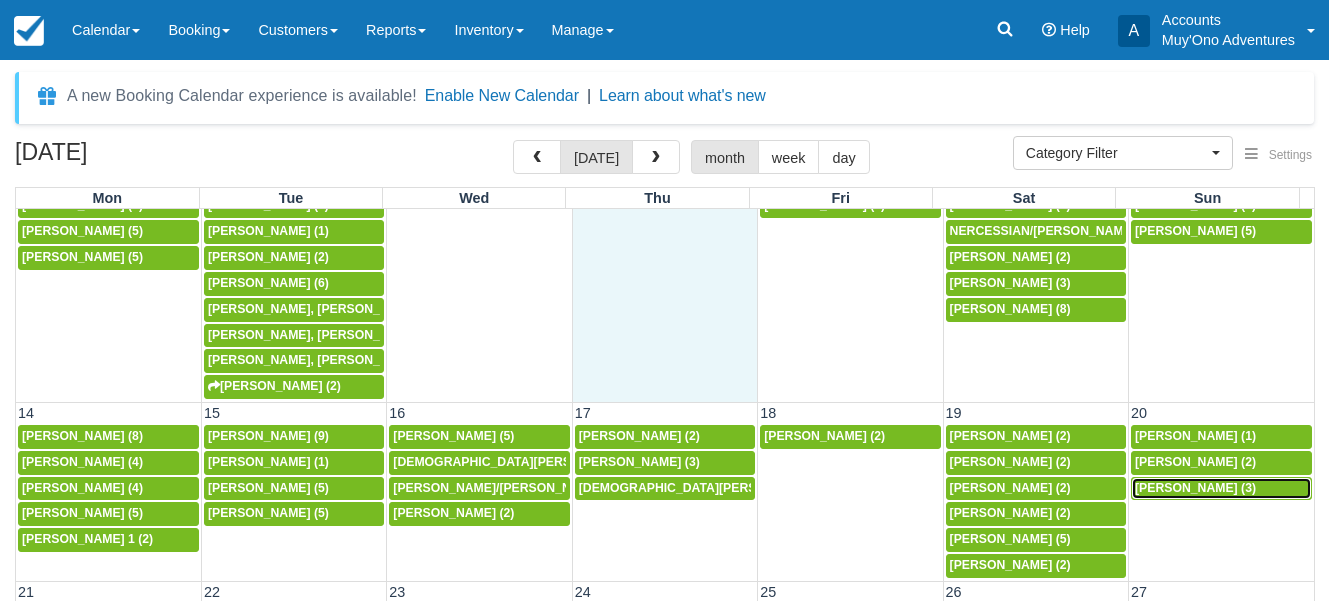 click on "8a   William England (3)" at bounding box center (1221, 489) 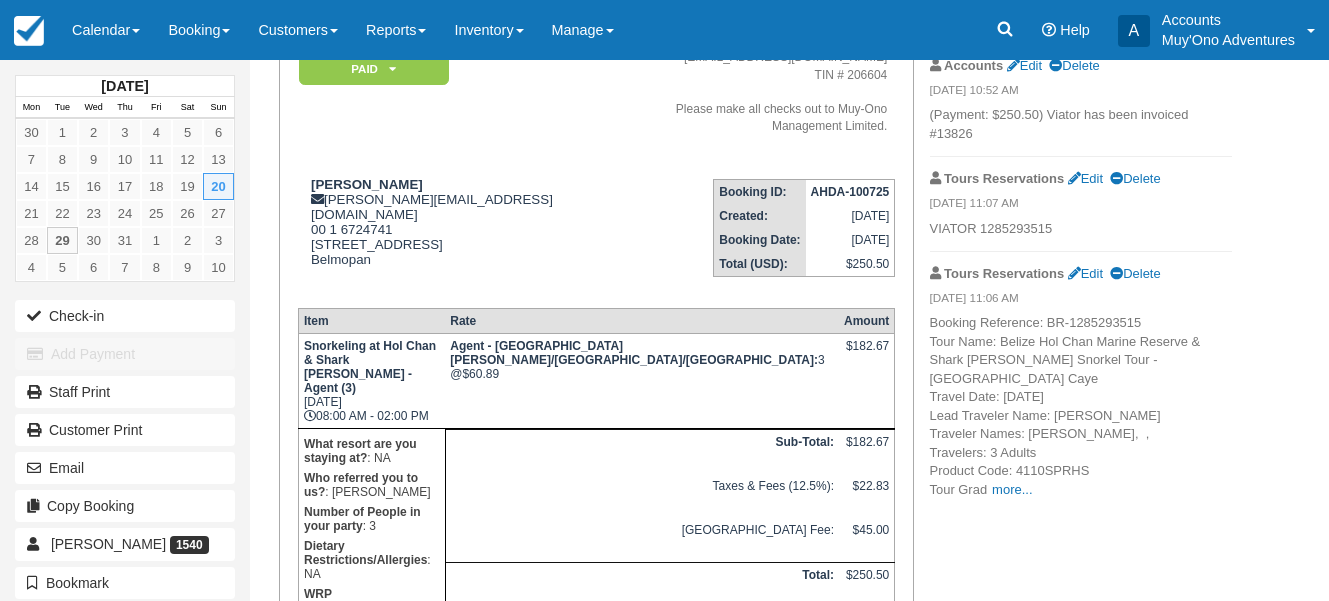 scroll, scrollTop: 200, scrollLeft: 0, axis: vertical 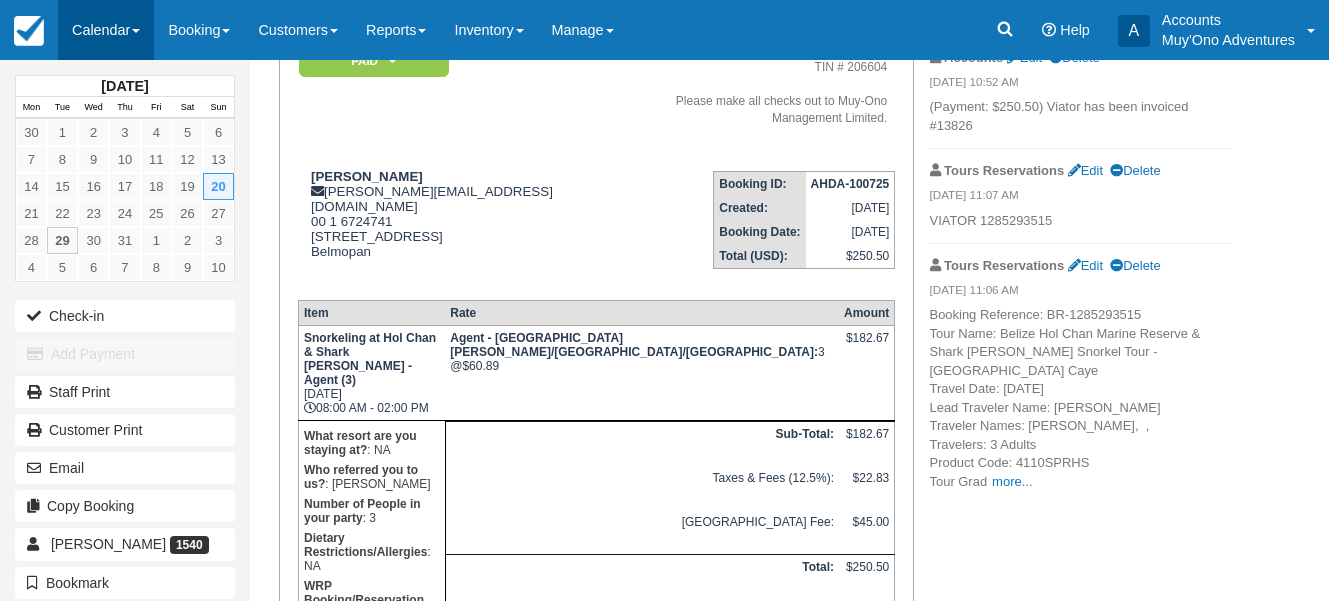 click on "Calendar" at bounding box center [106, 30] 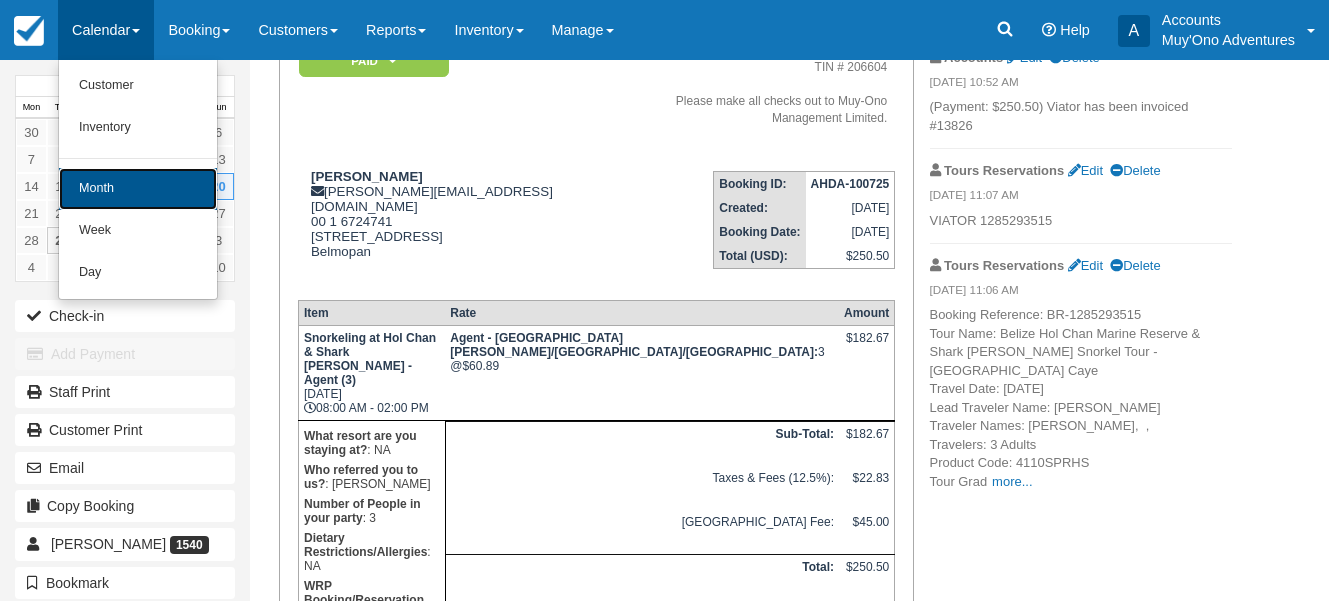 click on "Month" at bounding box center (138, 189) 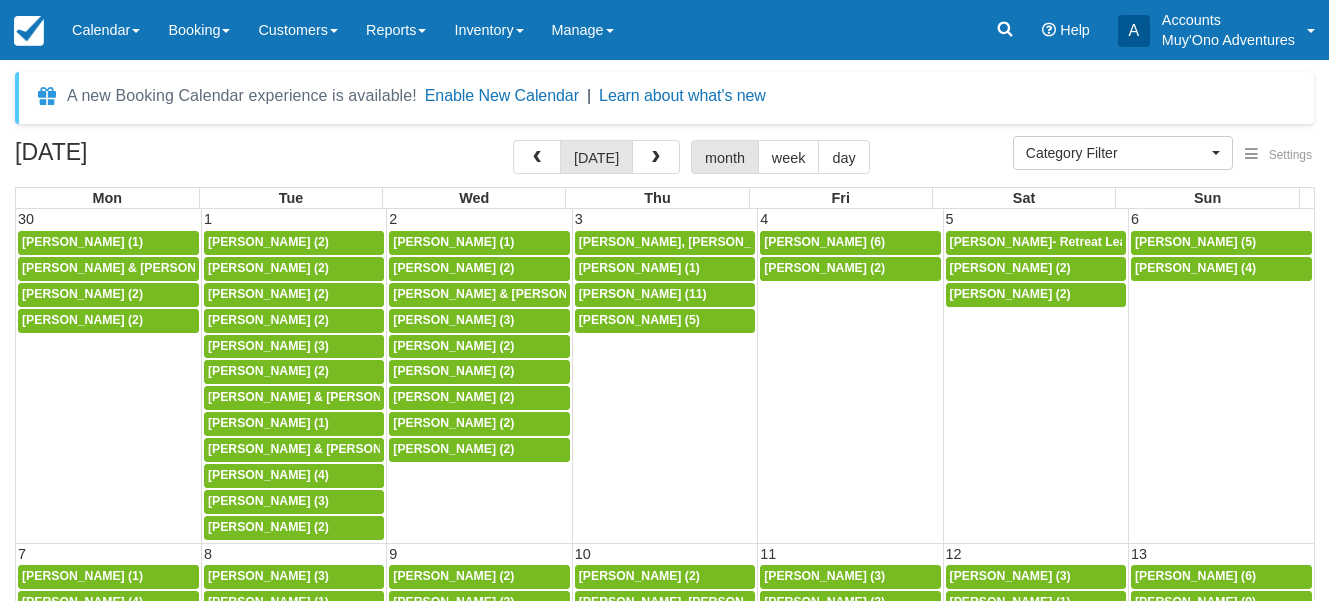 select 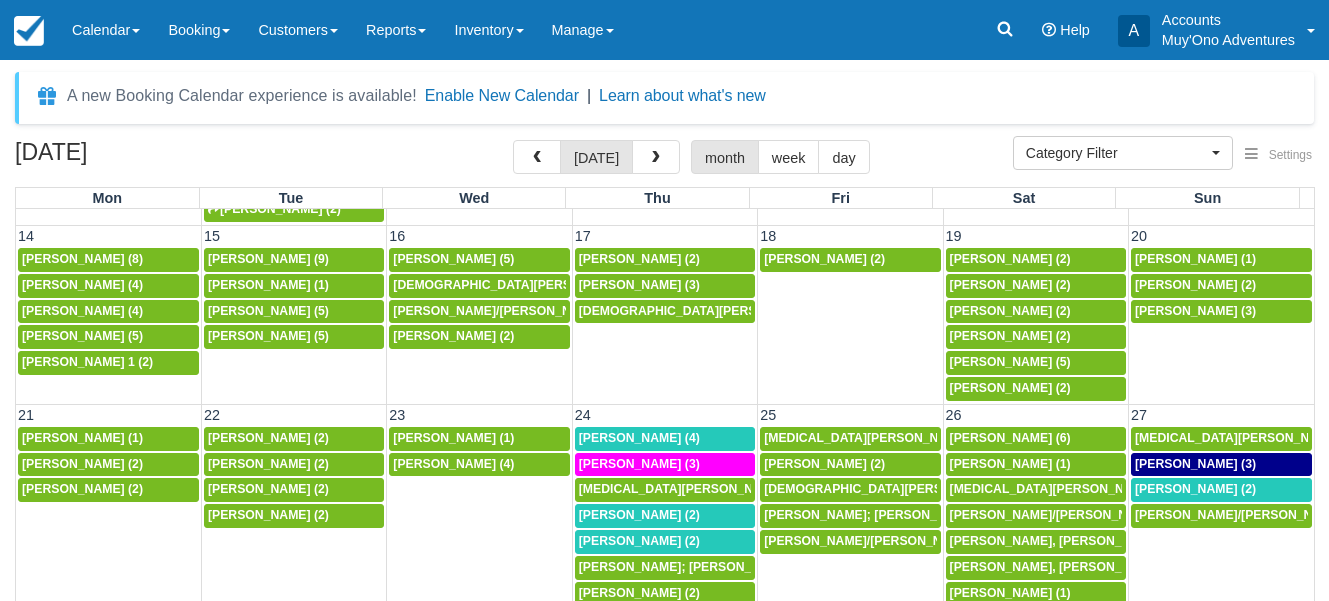 scroll, scrollTop: 700, scrollLeft: 0, axis: vertical 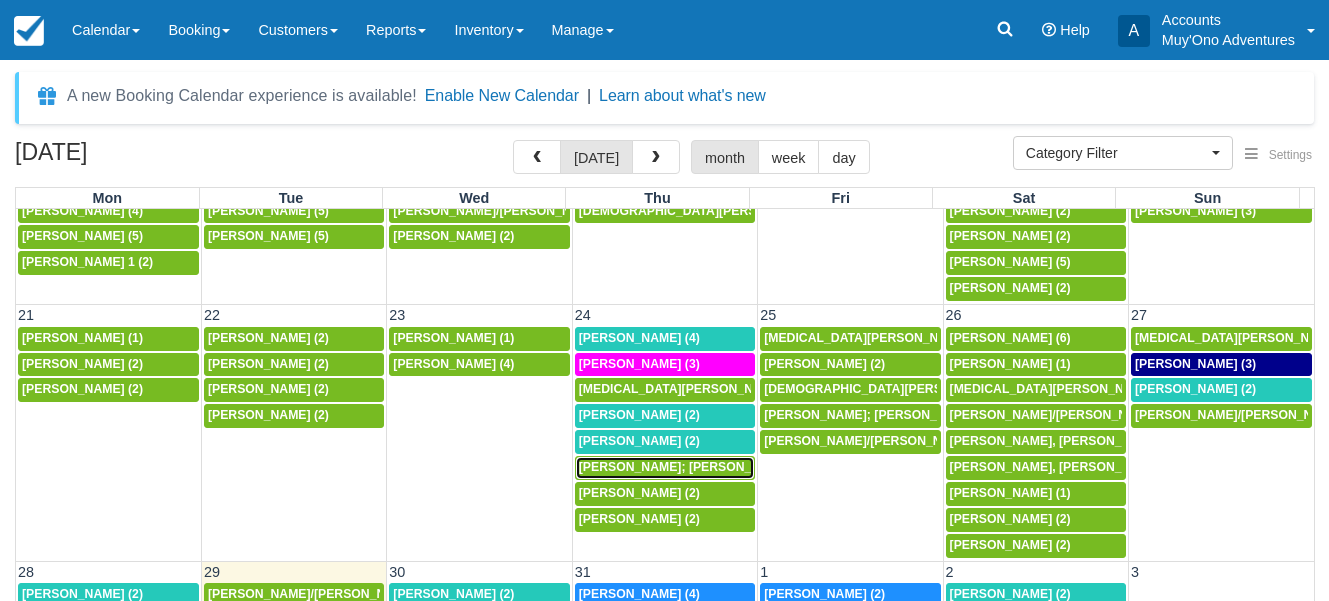 click on "MS Kayme Pumphrey; MS Addison Pumphrey (2)" at bounding box center (694, 467) 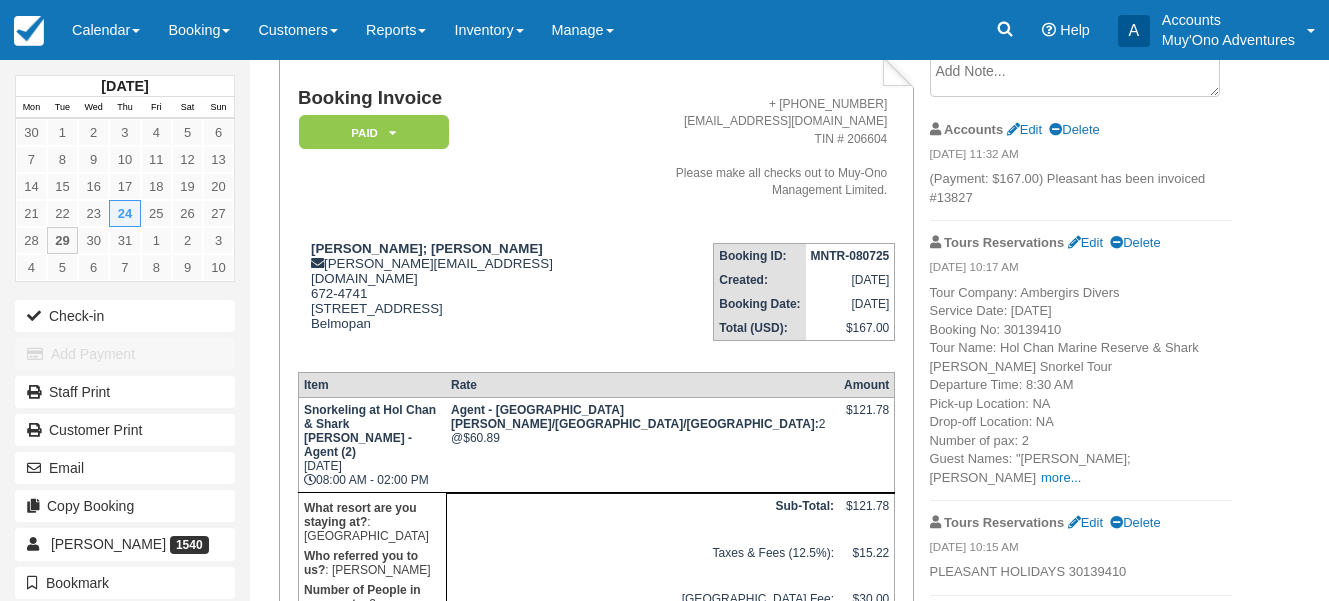 scroll, scrollTop: 0, scrollLeft: 0, axis: both 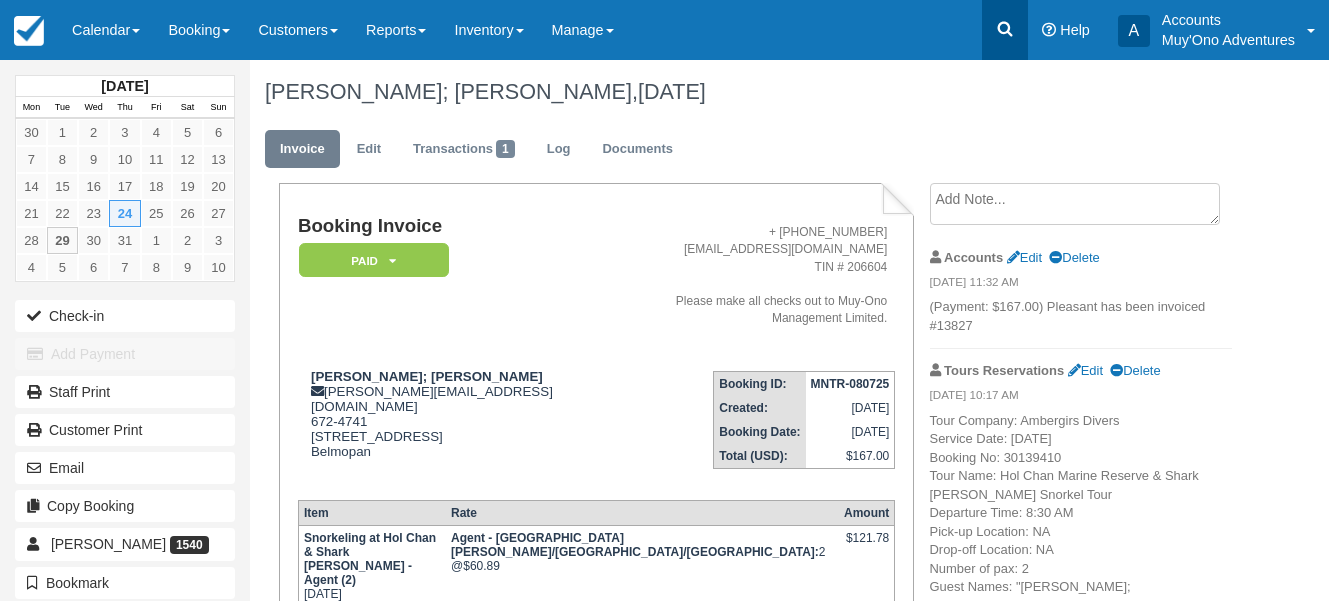 click 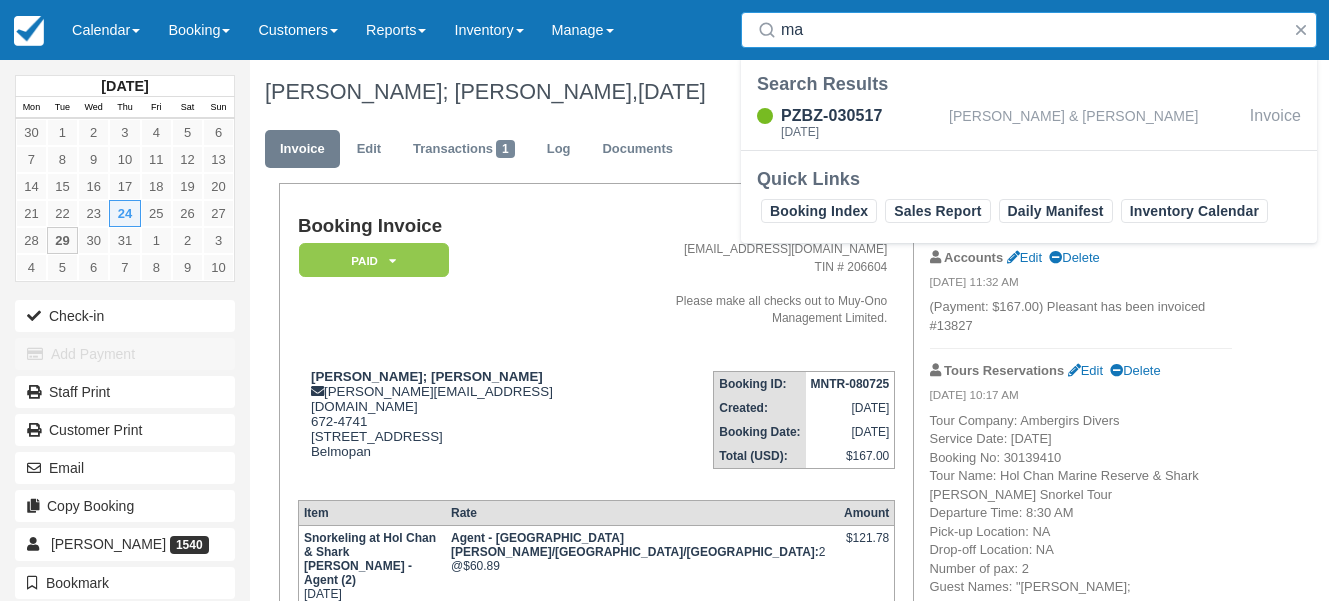 type on "m" 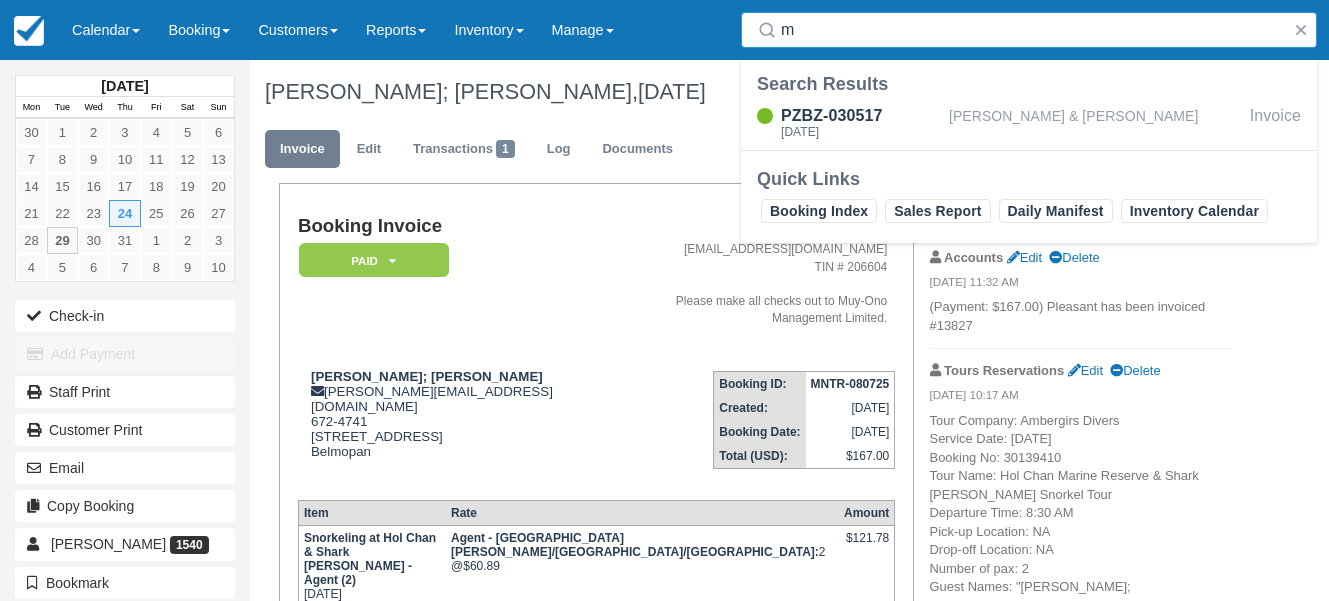 type 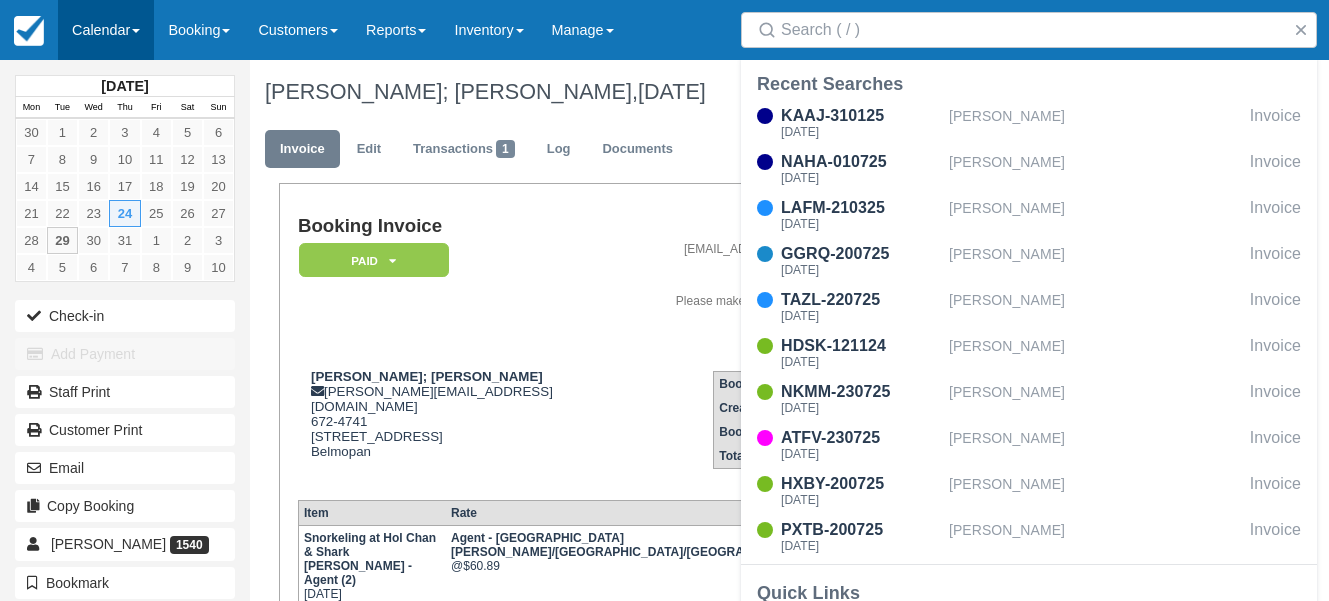 click at bounding box center [136, 31] 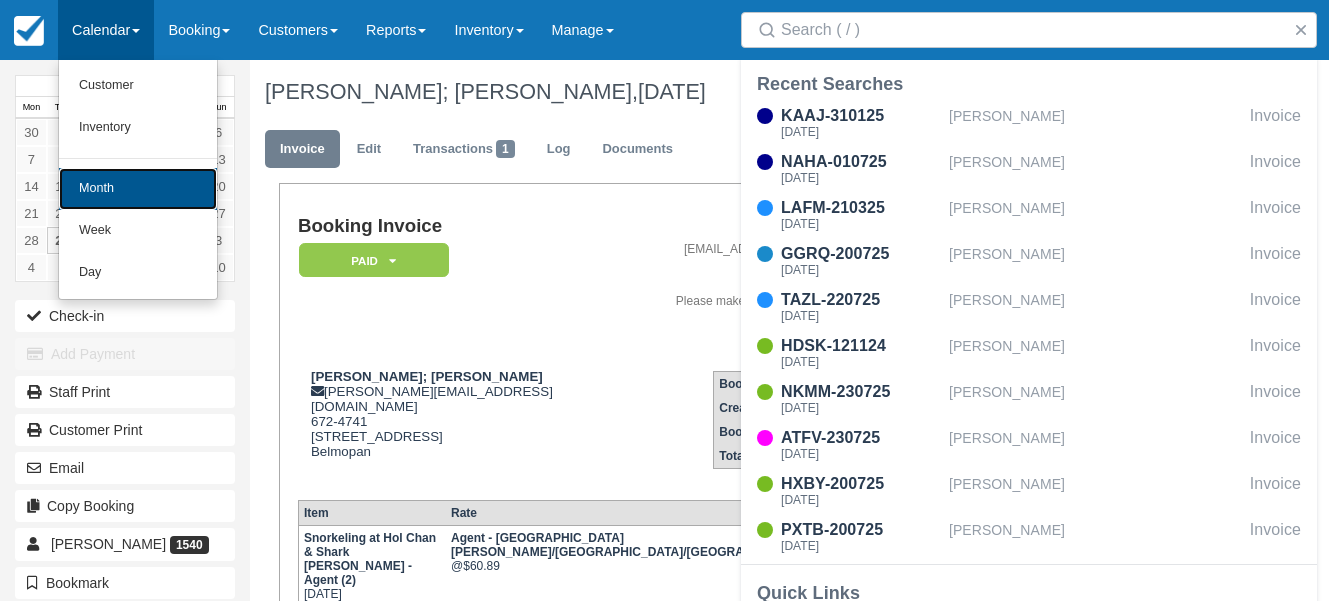 click on "Month" at bounding box center (138, 189) 